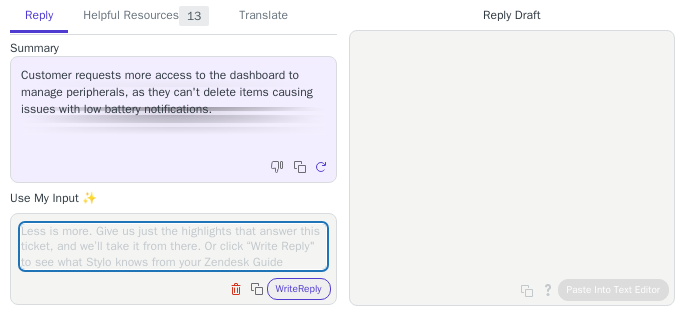 scroll, scrollTop: 0, scrollLeft: 0, axis: both 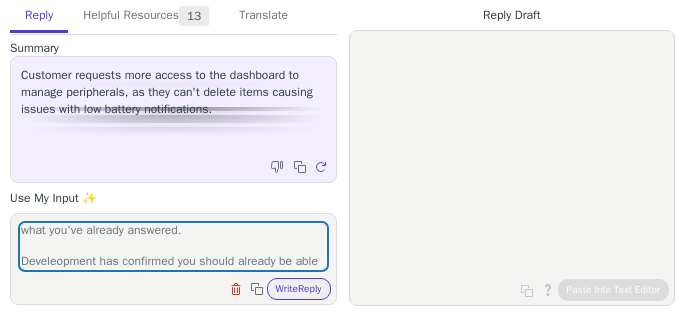 click on "I've been looped in to assist with this, apologies if I ask what you've already answered.
Develeopment has confirmed you should already be able ot Clear field Copy to clipboard Write  Reply" at bounding box center (173, 259) 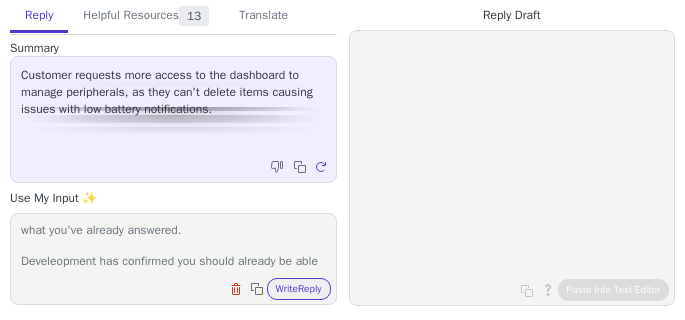 click on "I've been looped in to assist with this, apologies if I ask what you've already answered.
Develeopment has confirmed you should already be able ot" at bounding box center [173, 246] 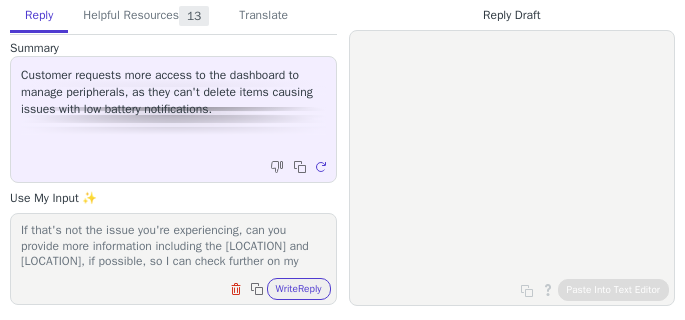 scroll, scrollTop: 108, scrollLeft: 0, axis: vertical 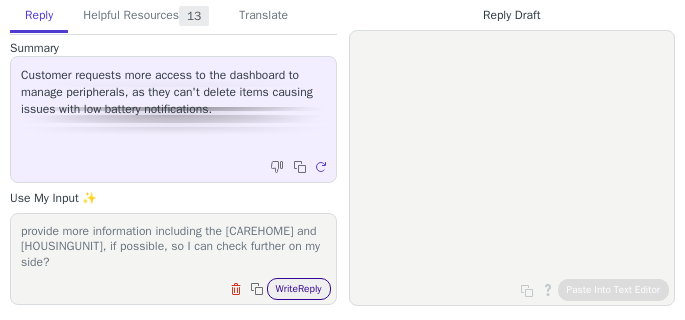 type on "I've been looped in to assist with this, apologies if I ask what you've already answered.
Development has confirmed you should already be able to delete peripherals from the dashboard.
If that's not the issue you're experiencing, can you provide more information including the [CAREHOME] and [HOUSINGUNIT], if possible, so I can check further on my side?" 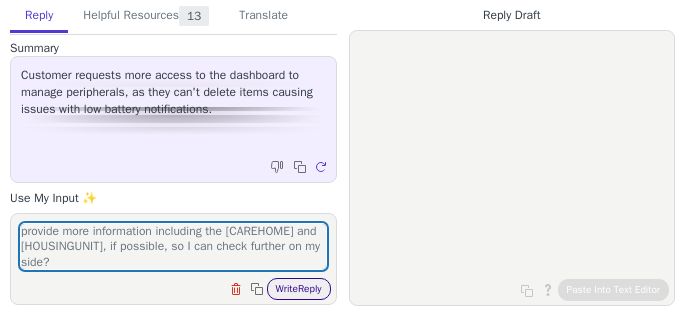 click on "Write  Reply" at bounding box center [299, 289] 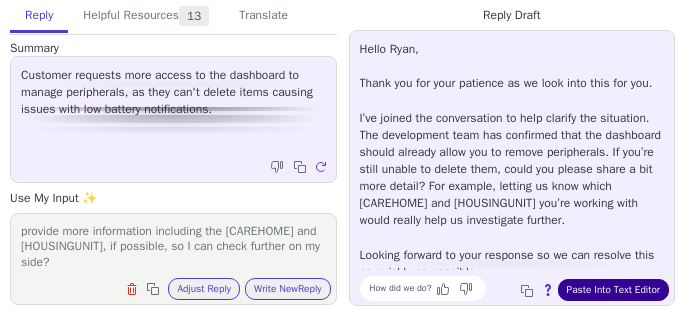 click on "Paste Into Text Editor" at bounding box center [613, 290] 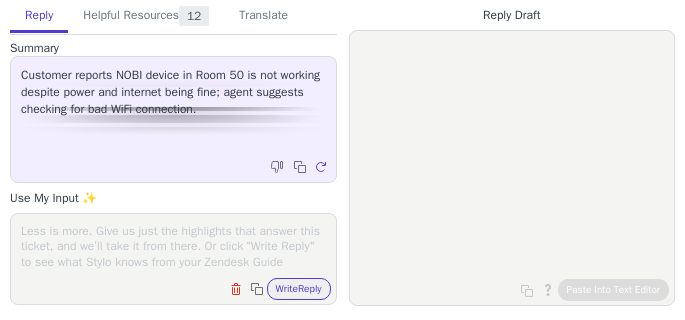 scroll, scrollTop: 0, scrollLeft: 0, axis: both 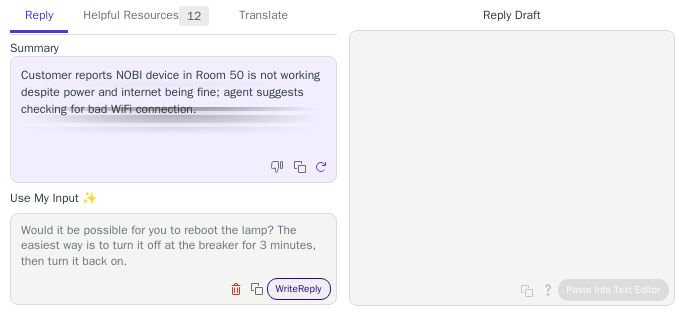 type on "Thanks for reaching out, we're looking into this.
Would it be possible for you to reboot the lamp? The easiest way is to turn it off at the breaker for 3 minutes, then turn it back on." 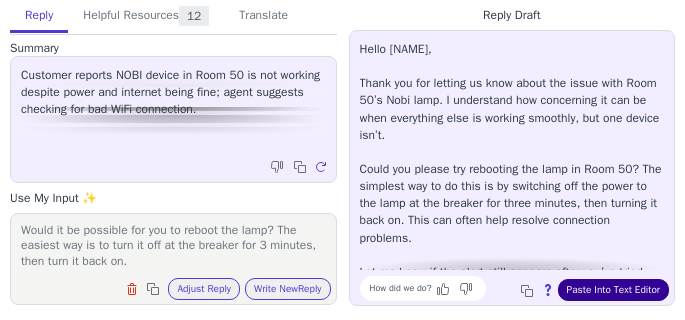 click on "Paste Into Text Editor" at bounding box center [613, 290] 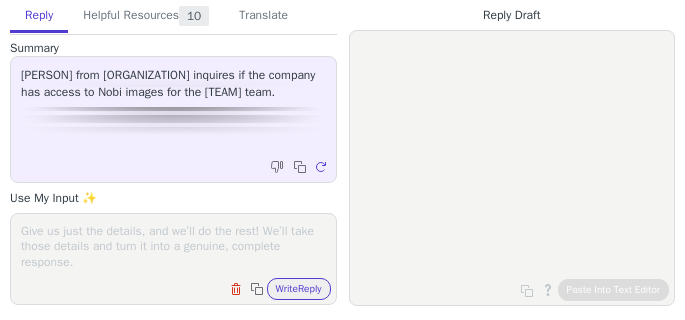 scroll, scrollTop: 0, scrollLeft: 0, axis: both 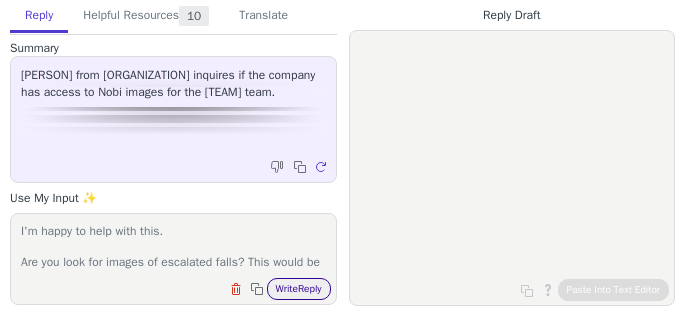 type on "I'm happy to help with this.
Are you look for images of escalated falls? This would be available thru the app or dashboard." 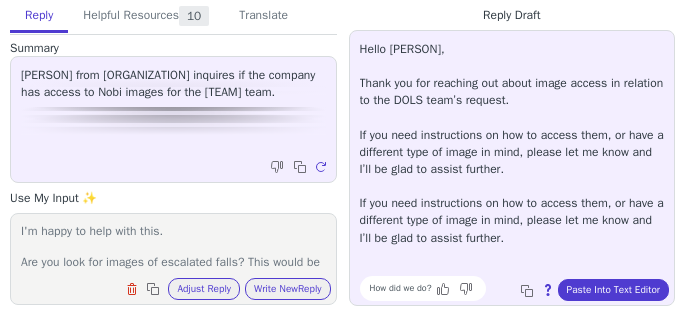 click on "[PERSON] from [ORGANIZATION] inquires if the company has access to Nobi images for the [TEAM] team. Copy to clipboard Regenerate" at bounding box center [173, 119] 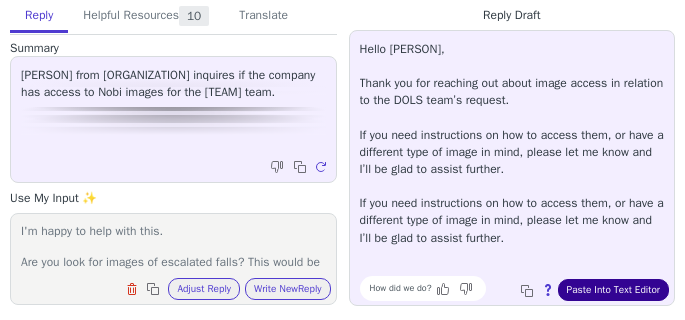 click on "Paste Into Text Editor" at bounding box center [613, 290] 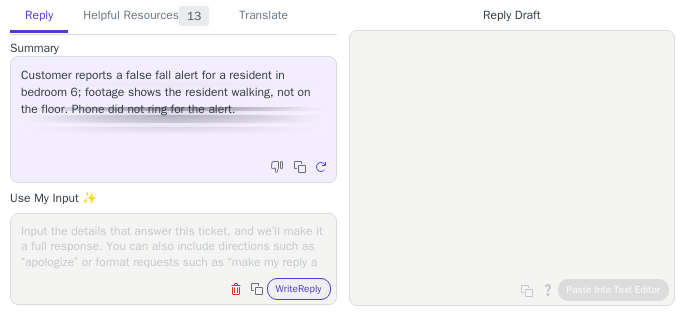 scroll, scrollTop: 0, scrollLeft: 0, axis: both 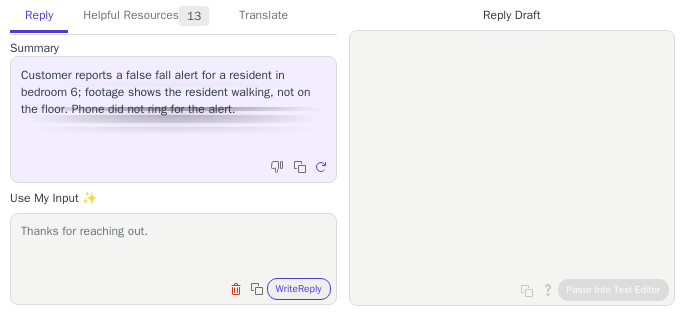 paste on "[BRAND] prefers to be cautious, which sometimes leads to an escalation being triggered for a situation that wasn't actually a real threat. The images and poses related to this situation are being annotated" 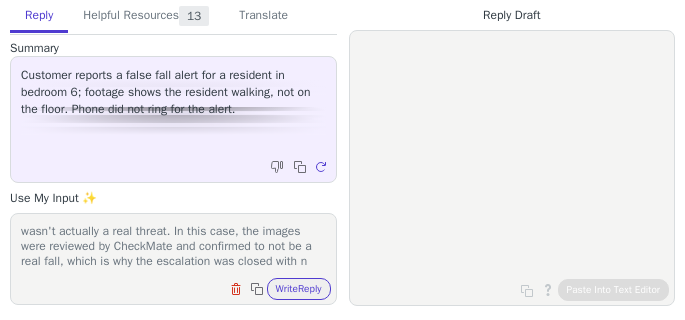 scroll, scrollTop: 78, scrollLeft: 0, axis: vertical 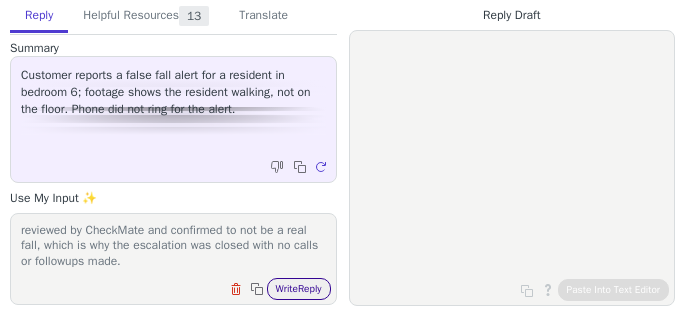 type on "Thanks for reaching out.
Nobi prefers to be cautious, which sometimes leads to an escalation being triggered for a situation that wasn't actually a real threat. In this case, the images were reviewed by CheckMate and confirmed to not be a real fall, which is why the escalation was closed with no calls or followups made." 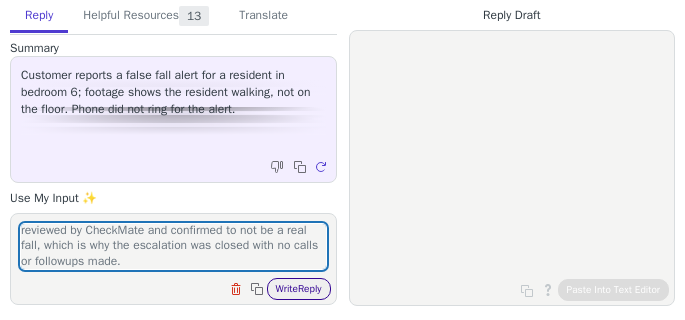 click on "Write  Reply" at bounding box center [299, 289] 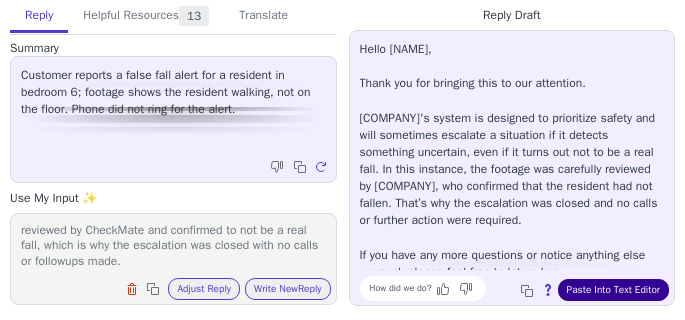 click on "Paste Into Text Editor" at bounding box center [613, 290] 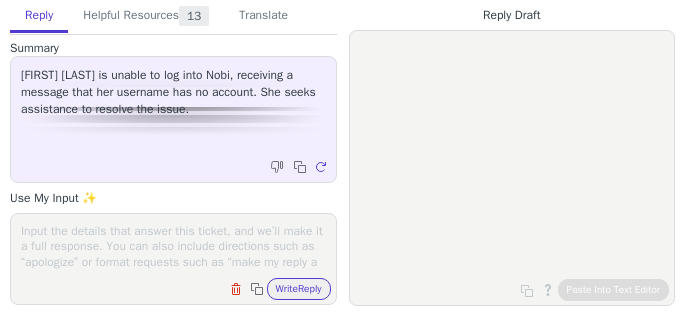 scroll, scrollTop: 0, scrollLeft: 0, axis: both 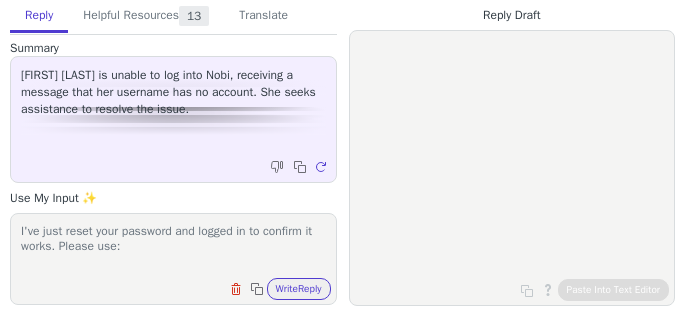 paste on "[PASSWORD]!!" 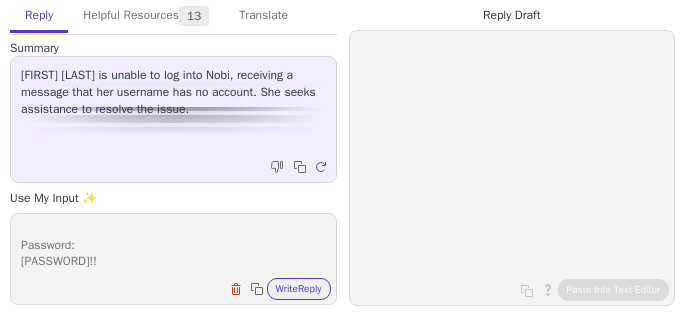 scroll, scrollTop: 30, scrollLeft: 0, axis: vertical 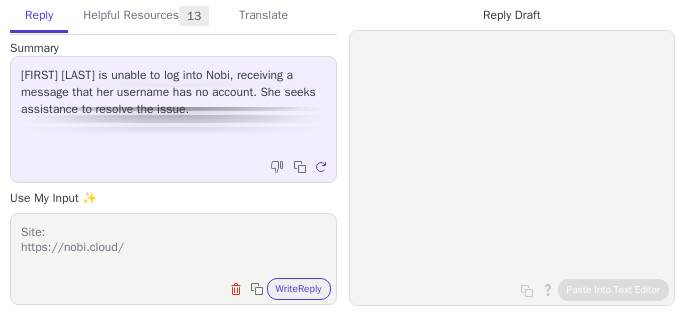 paste on "https://nobi.cloud/" 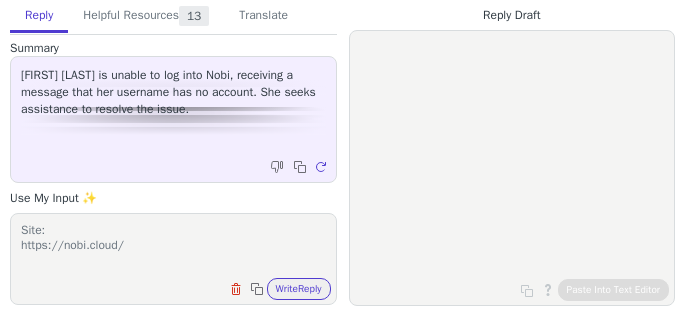 scroll, scrollTop: 48, scrollLeft: 0, axis: vertical 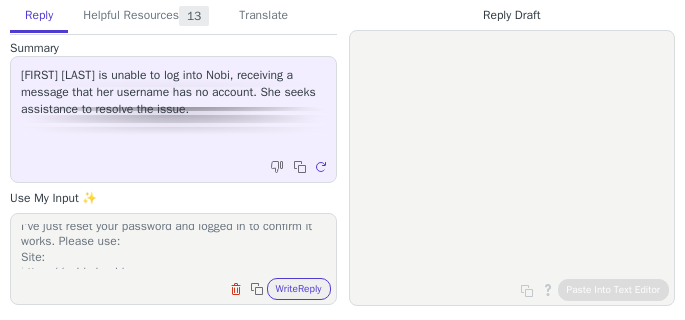 click on "I've just reset your password and logged in to confirm it works. Please use:
Site:
https://nobi.cloud/
(you should get landing page to select your region, Europe or US, select Europe).
Password:
Nobi123!!" at bounding box center [173, 246] 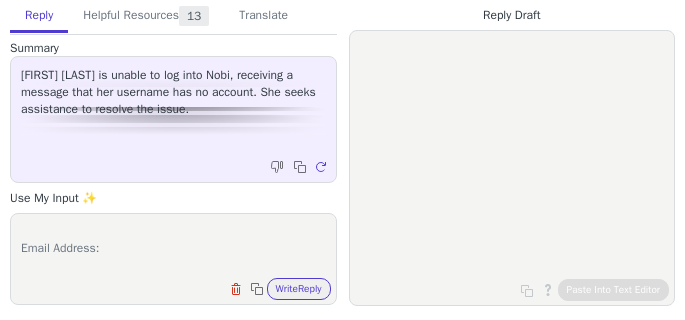 scroll, scrollTop: 124, scrollLeft: 0, axis: vertical 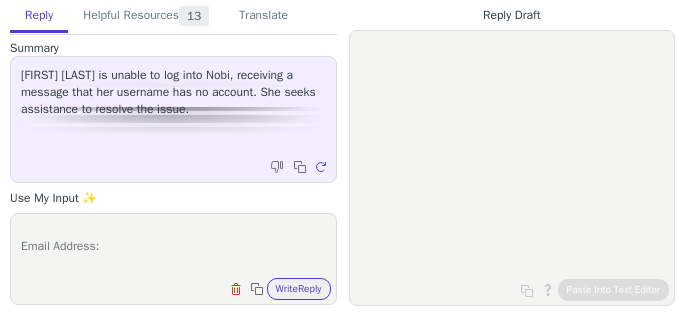 paste on "[EMAIL]" 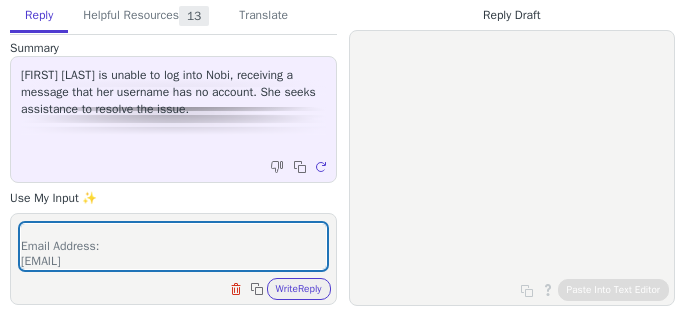 click on "I've just reset your password and logged in to confirm it works. Please use:
Website:
https://nobi.cloud/
(you should get landing page to select your region, Europe or US, select Europe).
Email Address:
[EMAIL]
Password:
[PASSWORD]!!
Clear field Copy to clipboard Write  Reply" at bounding box center [173, 259] 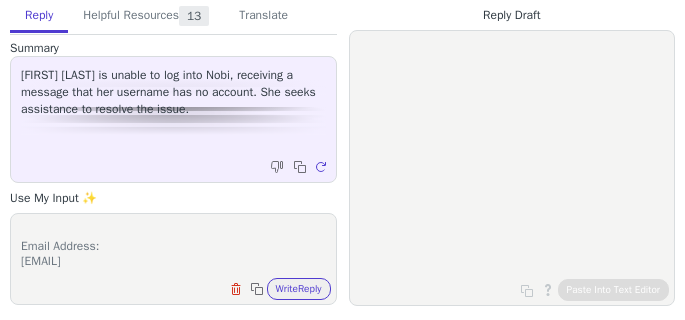 click on "I've just reset your password and logged in to confirm it works. Please use:
Website:
https://nobi.cloud/
(you should get landing page to select your region, Europe or US, select Europe).
Email Address:
abbotswood.cl@hamberleycarehomes.co.uk
Password:
Nobi123!!
Clear field Copy to clipboard Write  Reply" at bounding box center [173, 259] 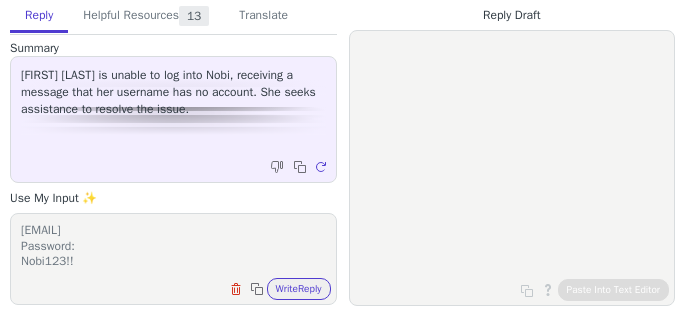 scroll, scrollTop: 186, scrollLeft: 0, axis: vertical 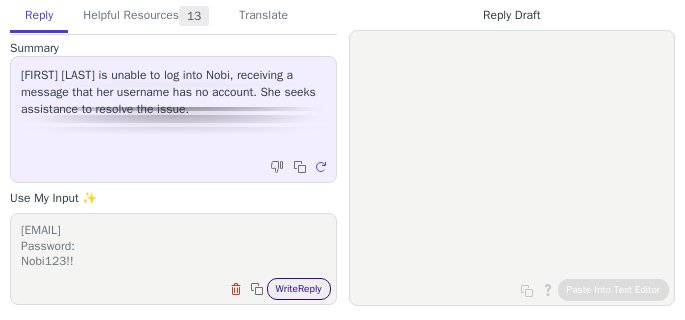 type on "I've just reset your password and logged in to confirm it works. Please use:
Website:
https://nobi.cloud/
(you should get landing page to select your region, Europe or US, select Europe).
Username:
abbotswood.cl@hamberleycarehomes.co.uk
Password:
Nobi123!!" 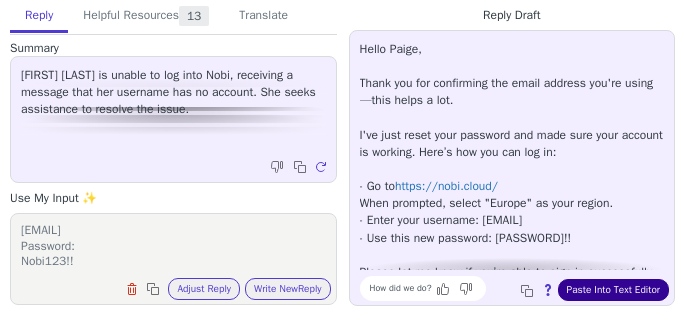 click on "Paste Into Text Editor" at bounding box center (613, 290) 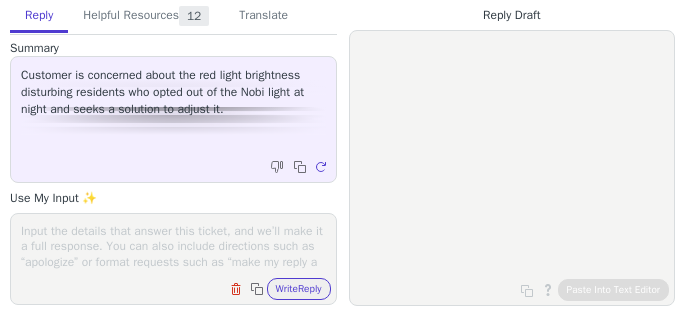scroll, scrollTop: 0, scrollLeft: 0, axis: both 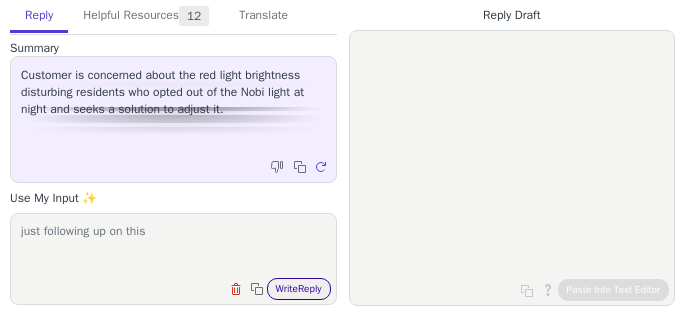 type on "just following up on this" 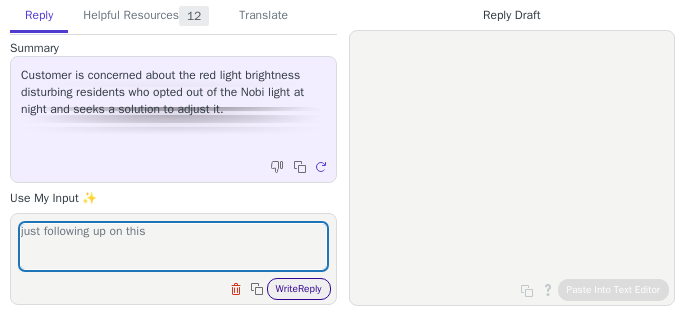 click on "Write  Reply" at bounding box center [299, 289] 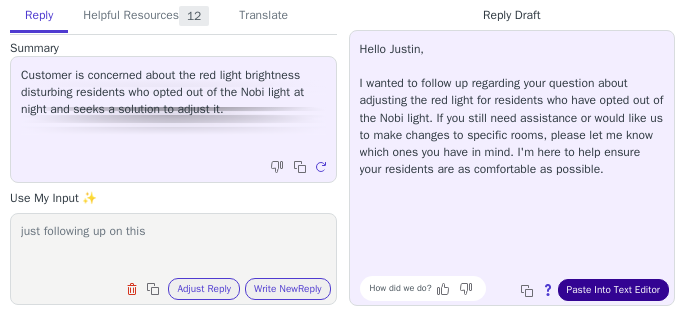 click on "Paste Into Text Editor" at bounding box center [613, 290] 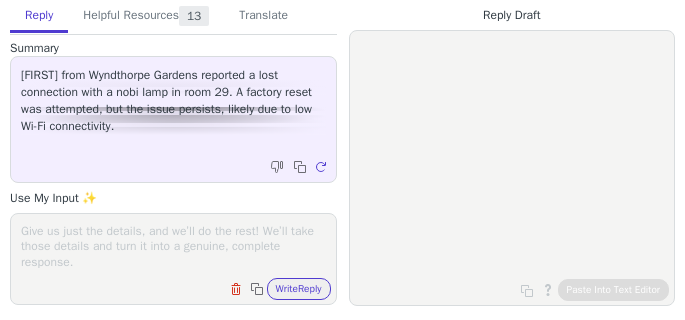 scroll, scrollTop: 0, scrollLeft: 0, axis: both 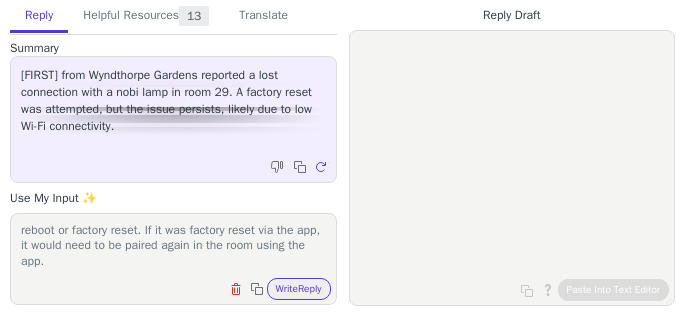 type on "Hello [FIRST]
I've taken over this ticket. I see the lamp went offline 1st July. In your previous email, you mentioned factory resetting the lamp. I just wanted to confirm if meant reboot or factory reset. If it was factory reset via the app, it would need to be paired again in the room using the app." 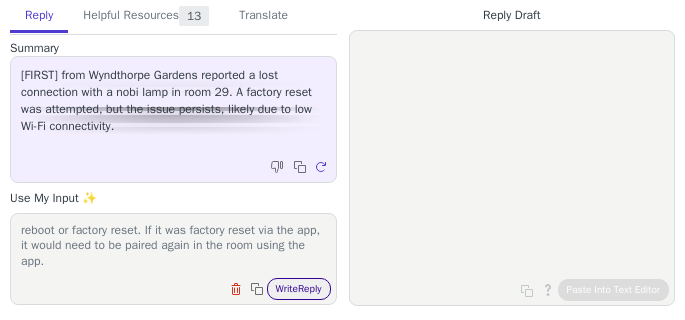 click on "Write  Reply" at bounding box center [299, 289] 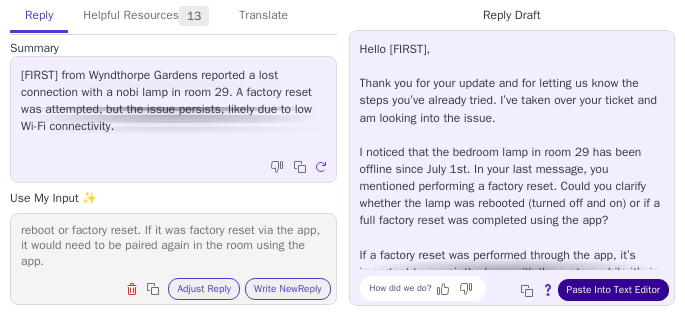 click on "Paste Into Text Editor" at bounding box center (613, 290) 